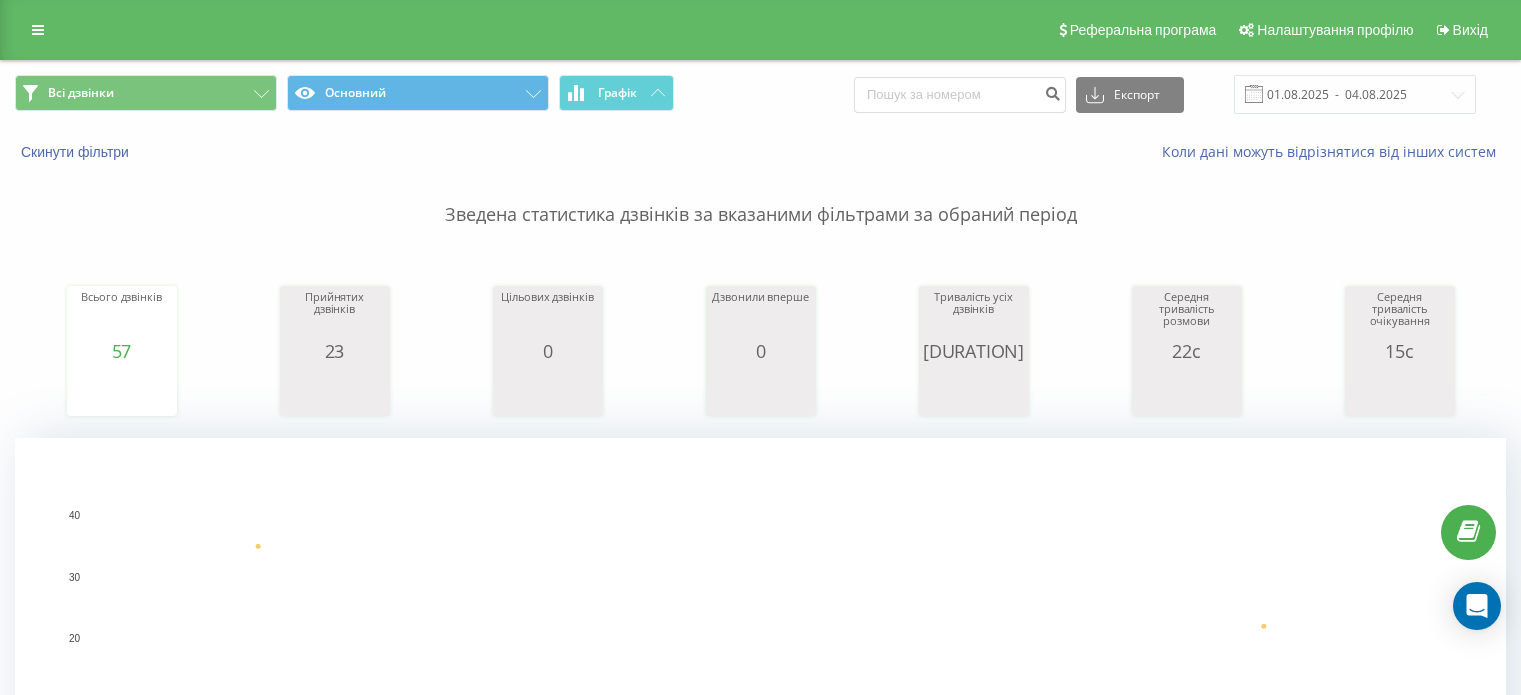 scroll, scrollTop: 500, scrollLeft: 0, axis: vertical 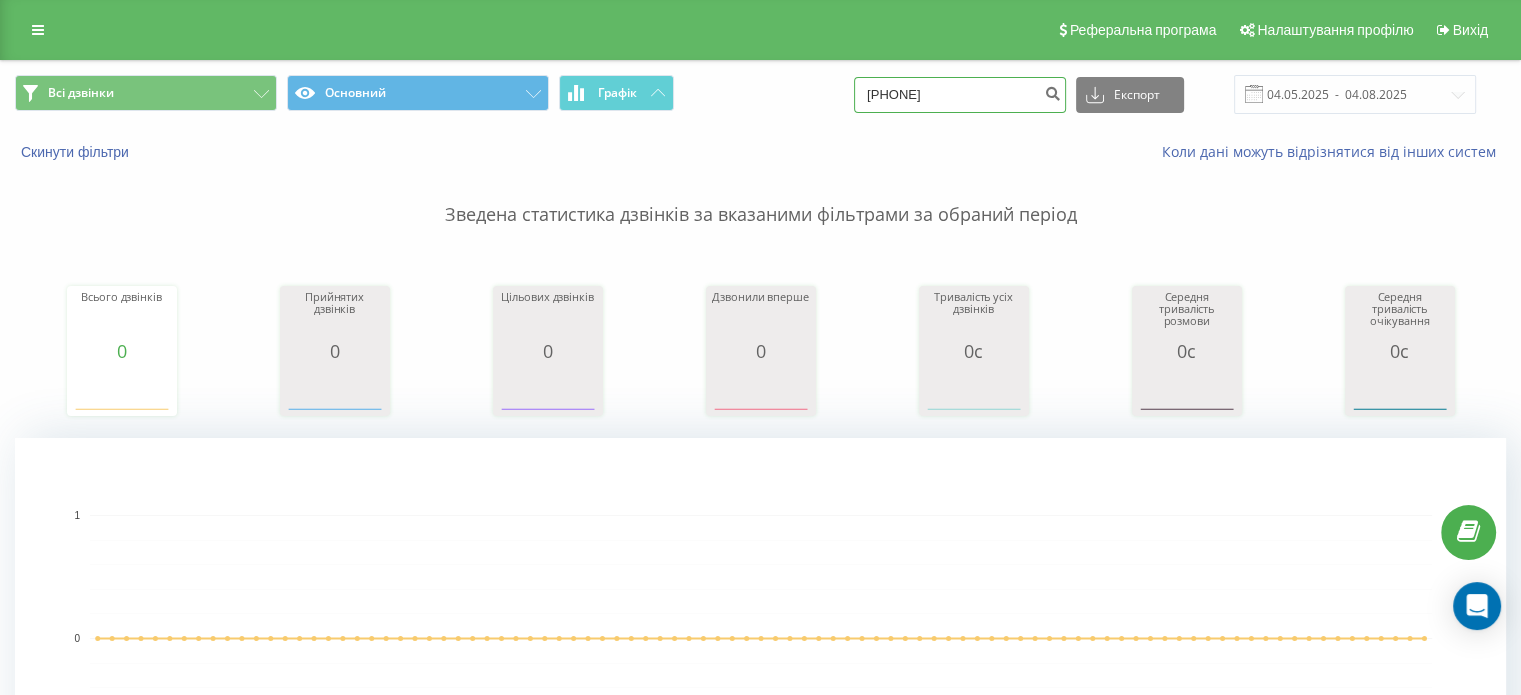 click on "0667907310" at bounding box center [960, 95] 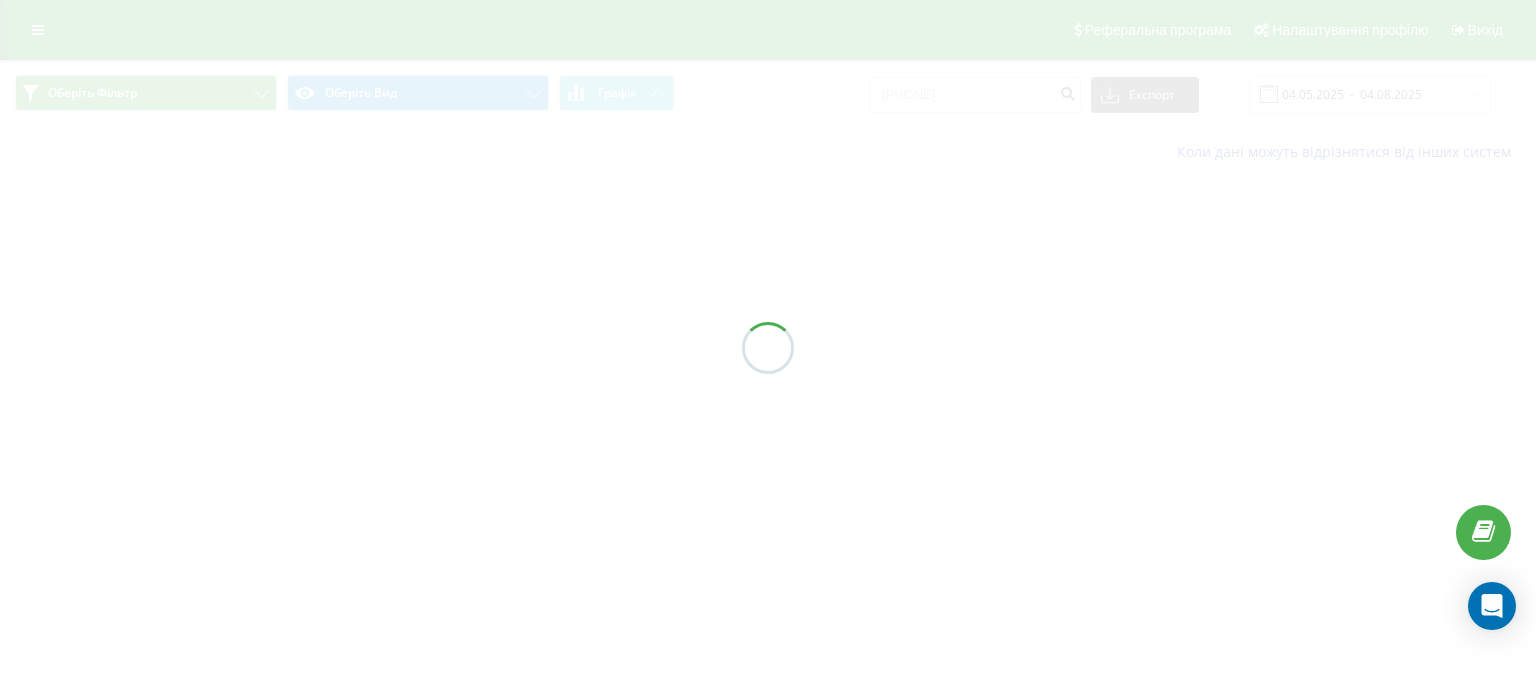 scroll, scrollTop: 0, scrollLeft: 0, axis: both 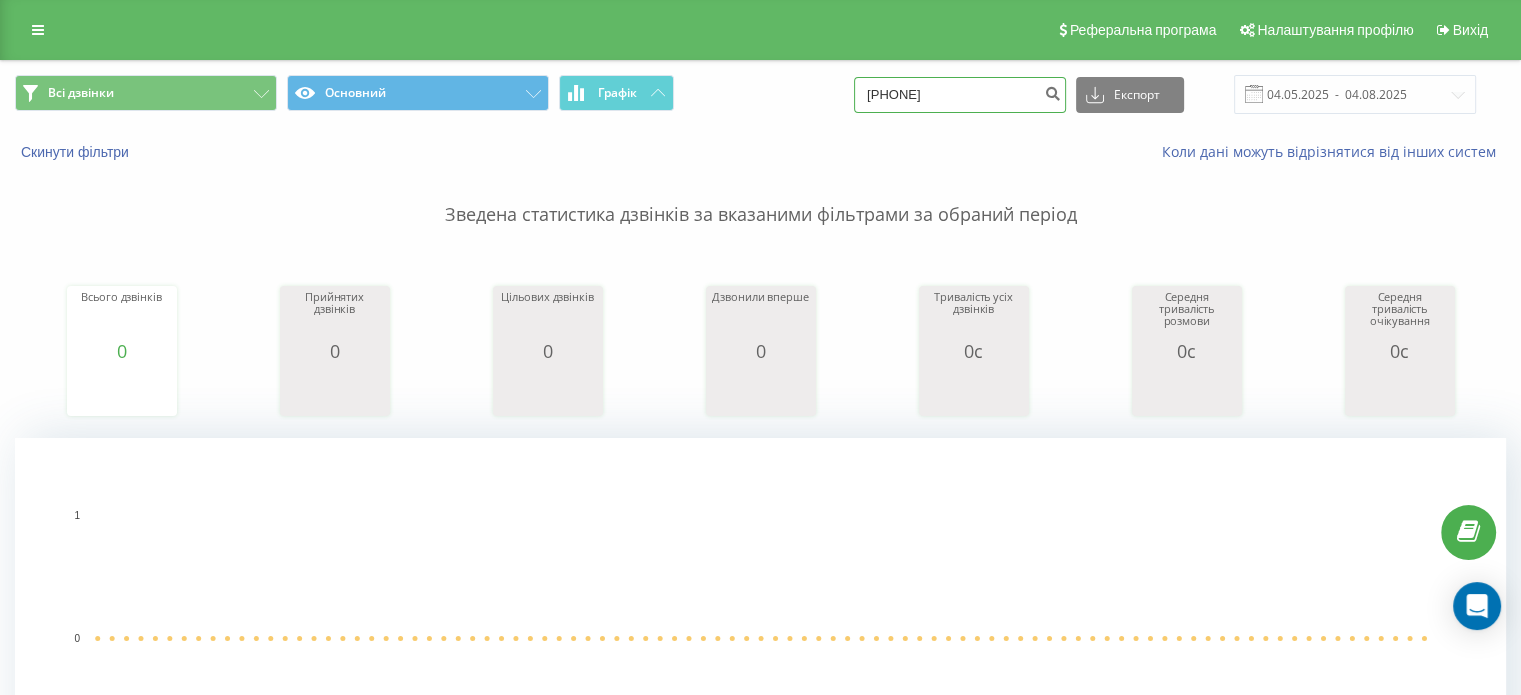 click on "0667907310" at bounding box center [960, 95] 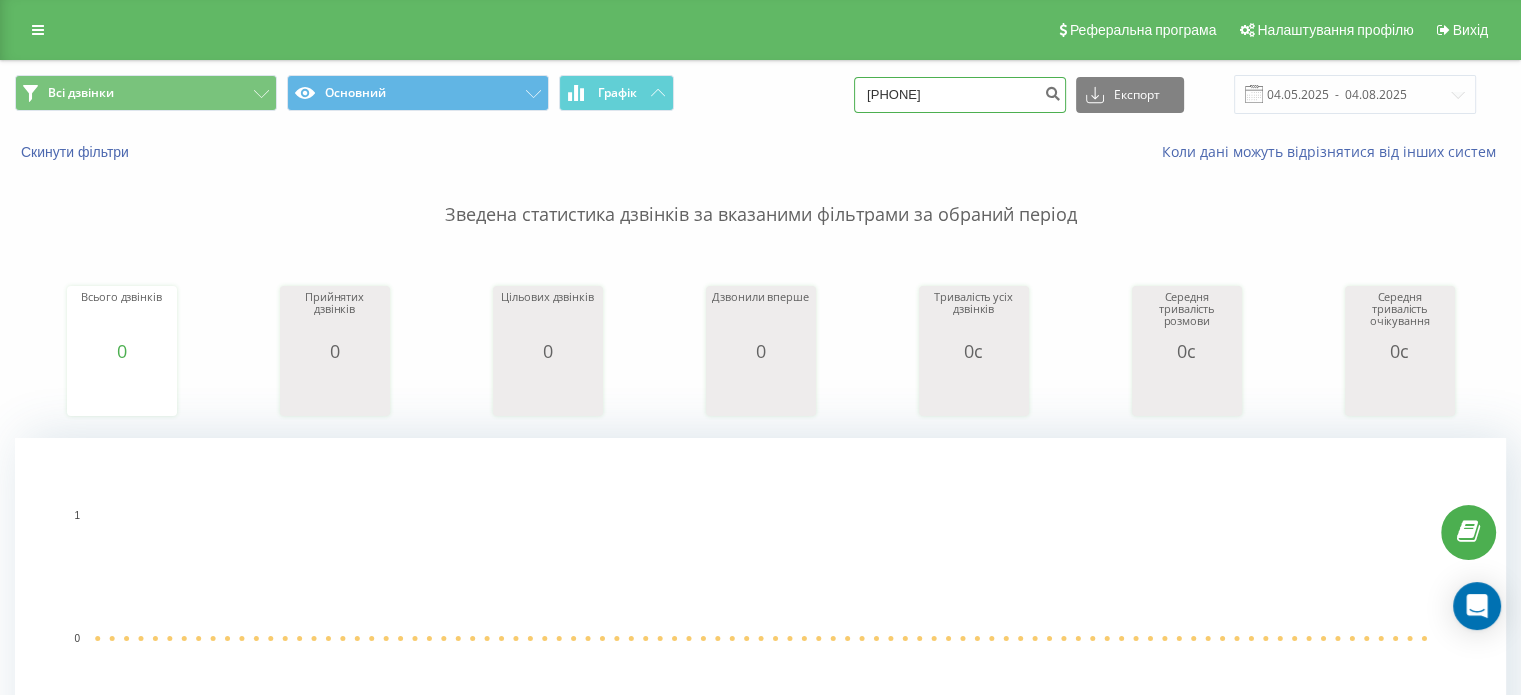 type on "0 (63) 073 44 37" 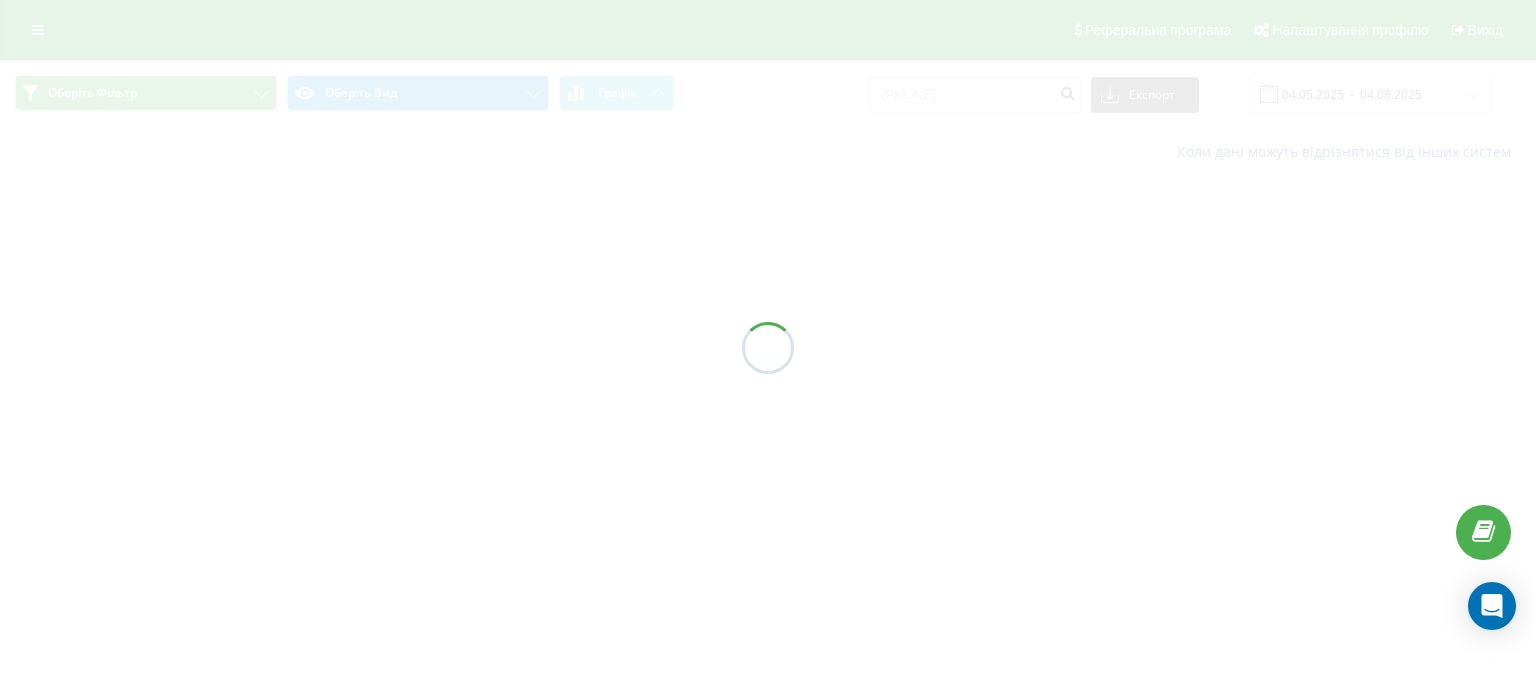 scroll, scrollTop: 0, scrollLeft: 0, axis: both 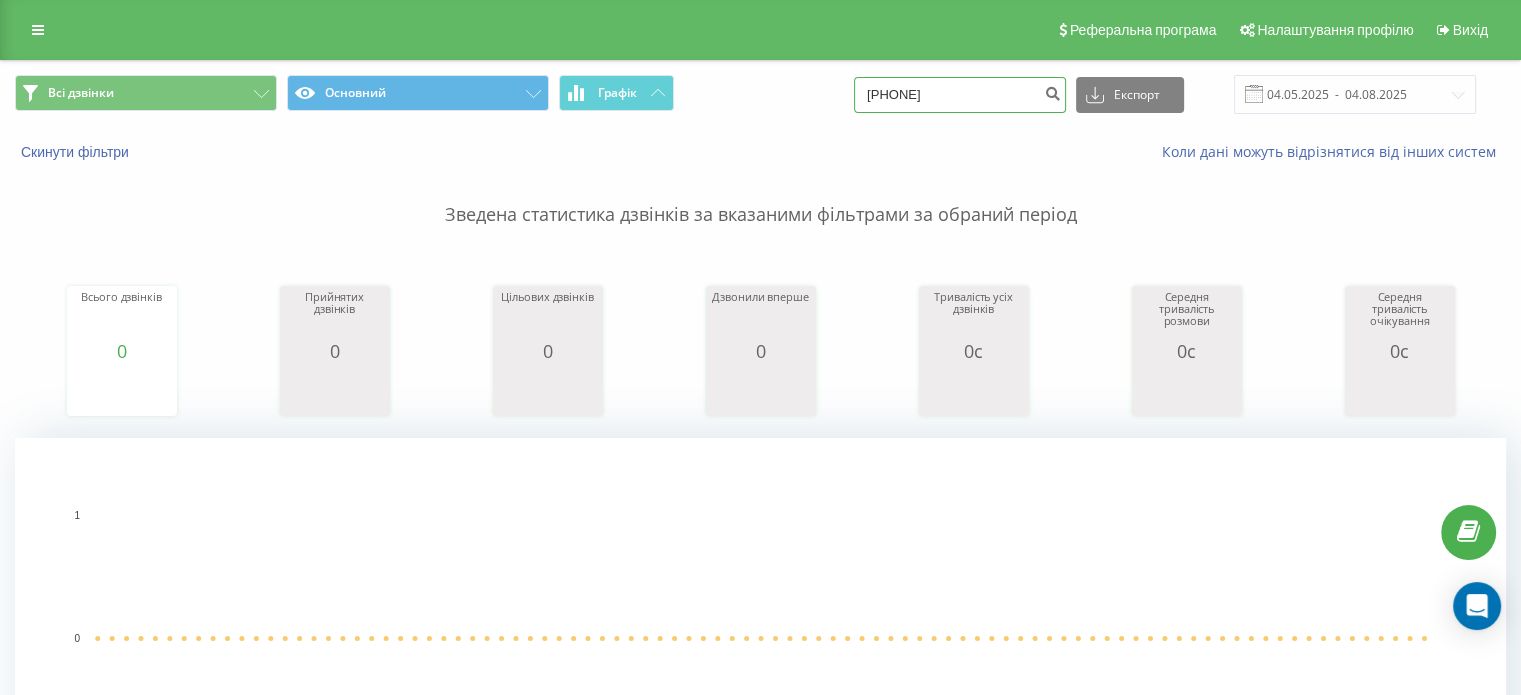 click on "0(63)0734437" at bounding box center (960, 95) 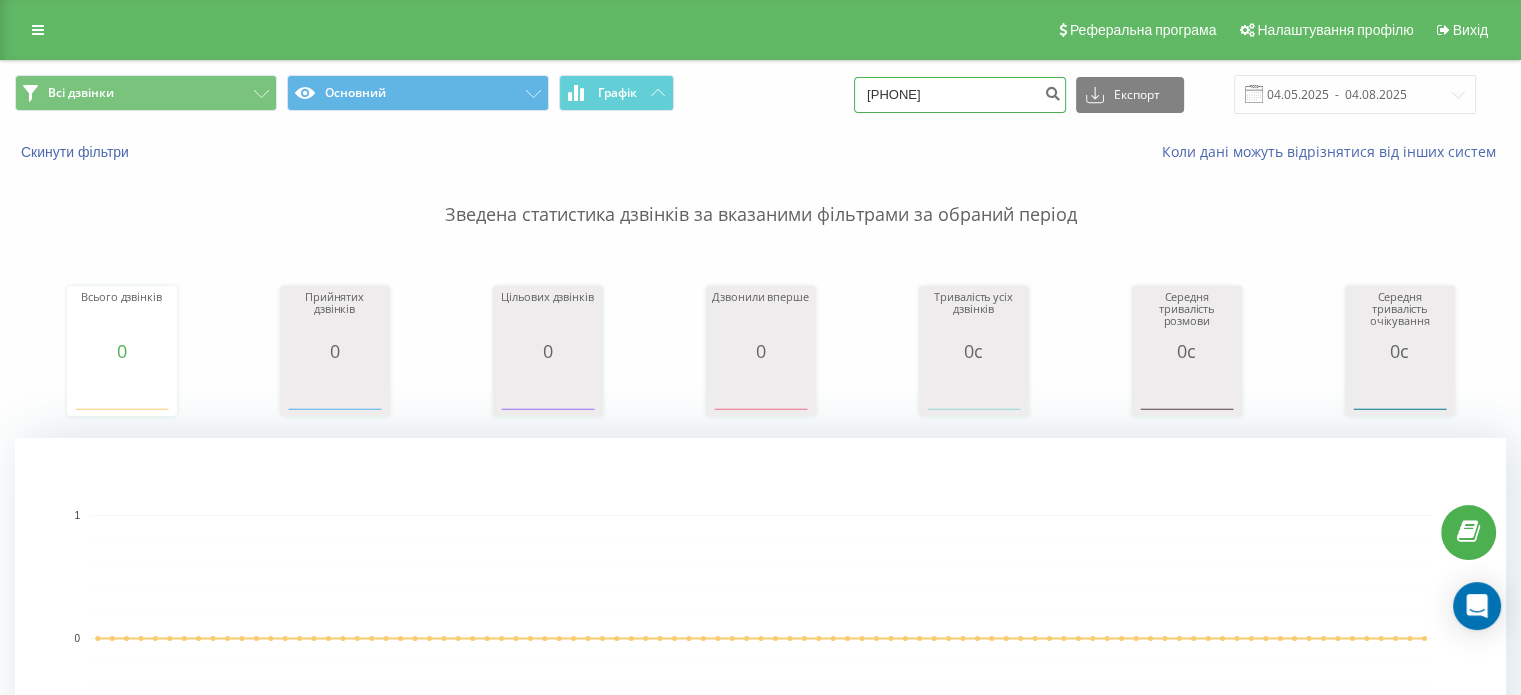 click on "0(63)0734437" at bounding box center [960, 95] 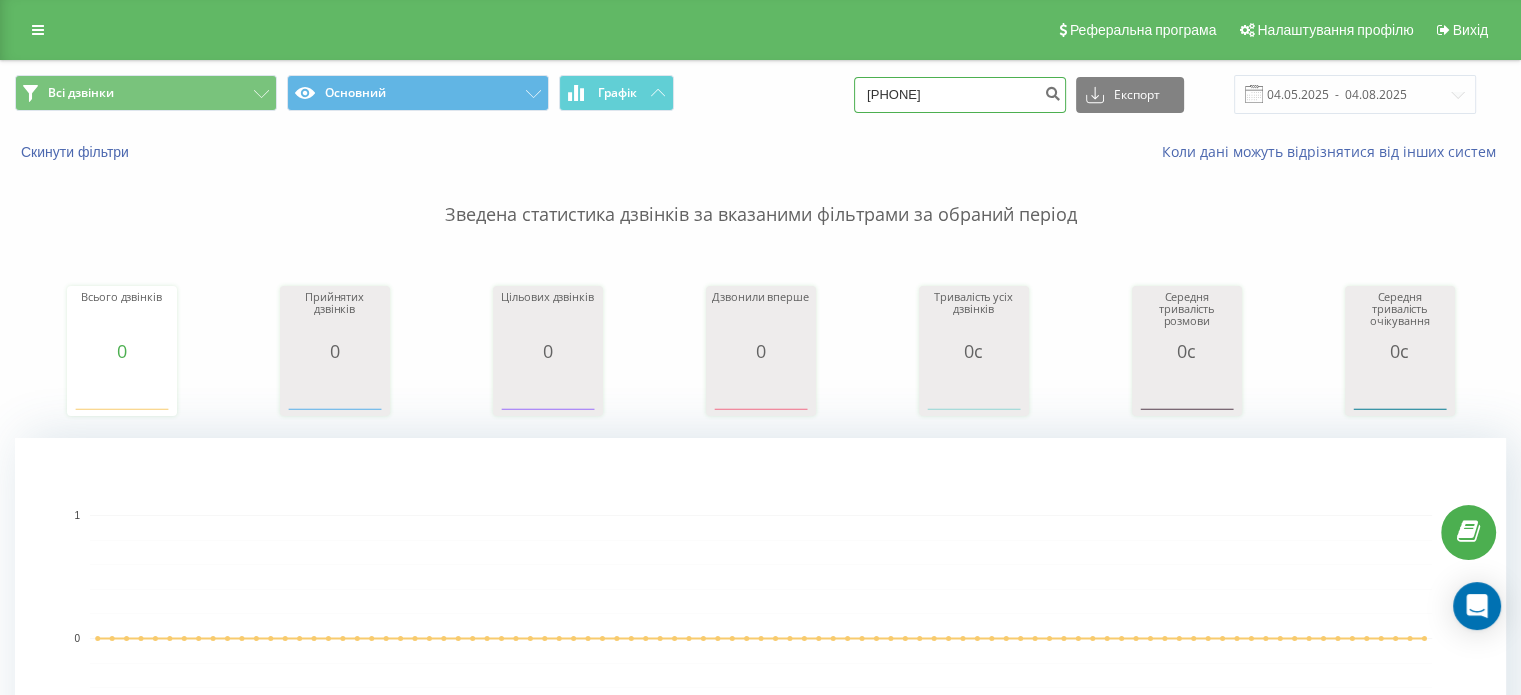 type on "063 8554605" 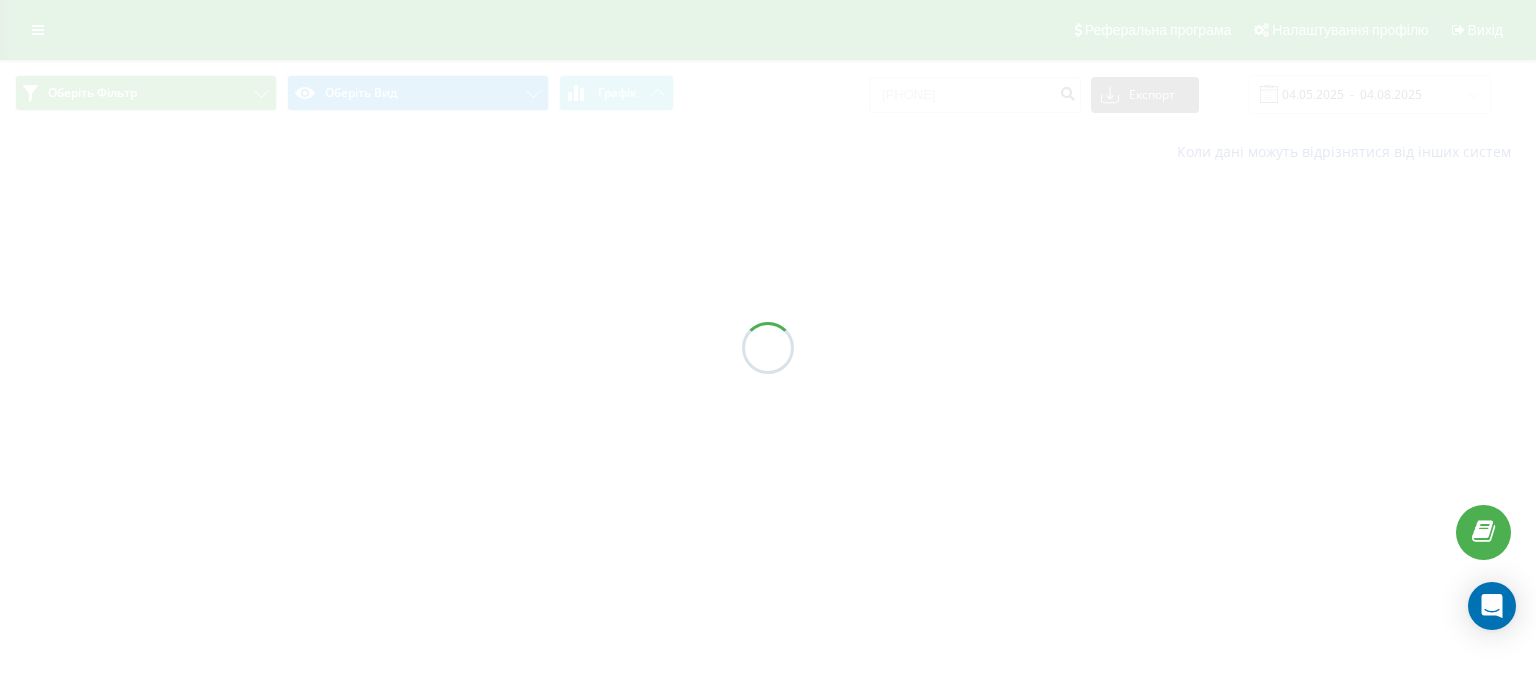 scroll, scrollTop: 0, scrollLeft: 0, axis: both 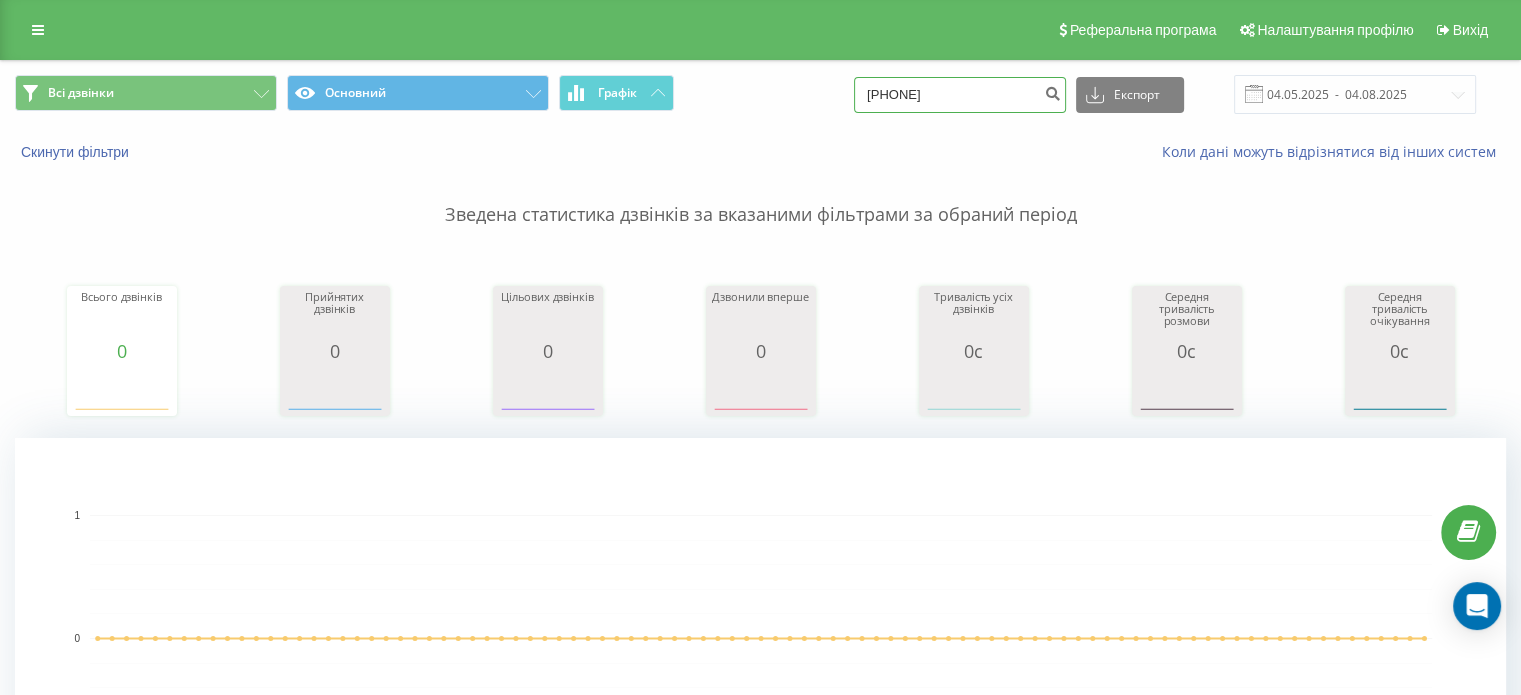 click on "0638554605" at bounding box center (960, 95) 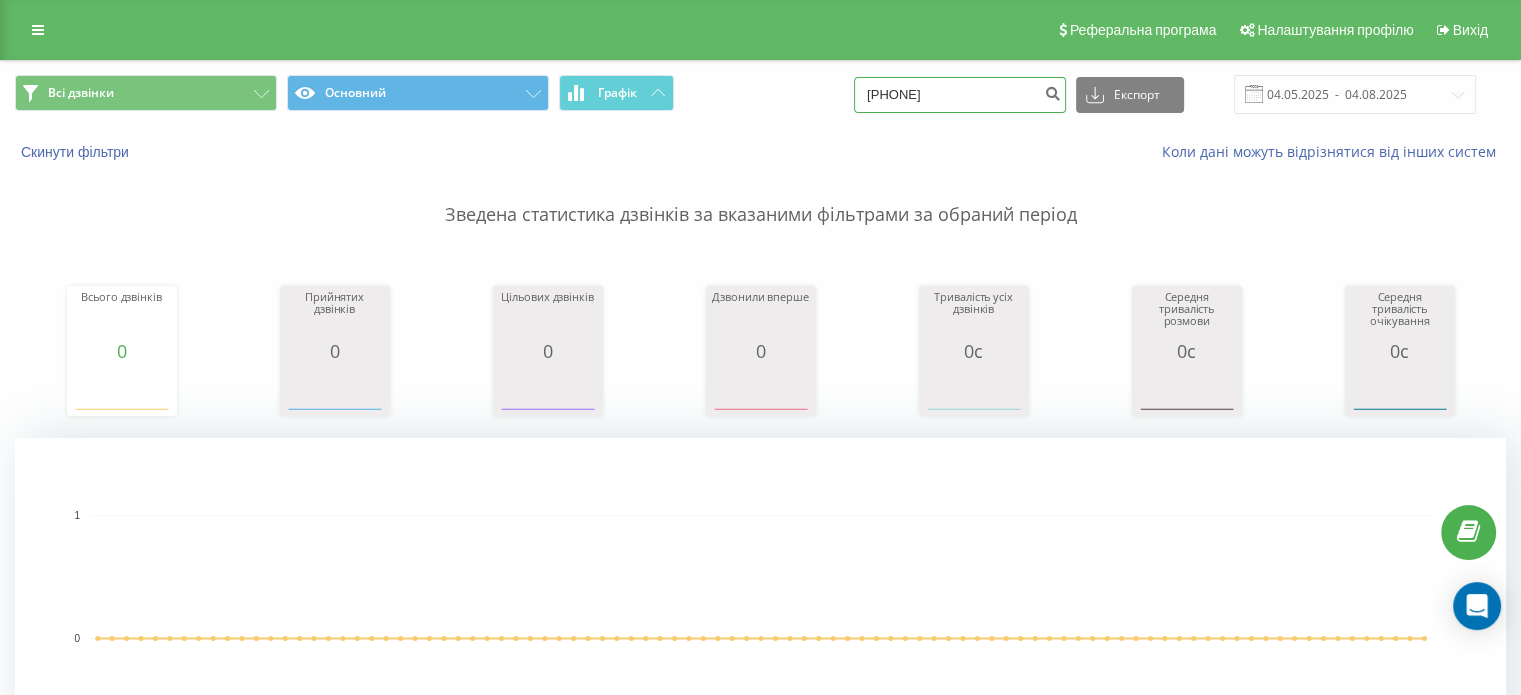 paste on "973876932" 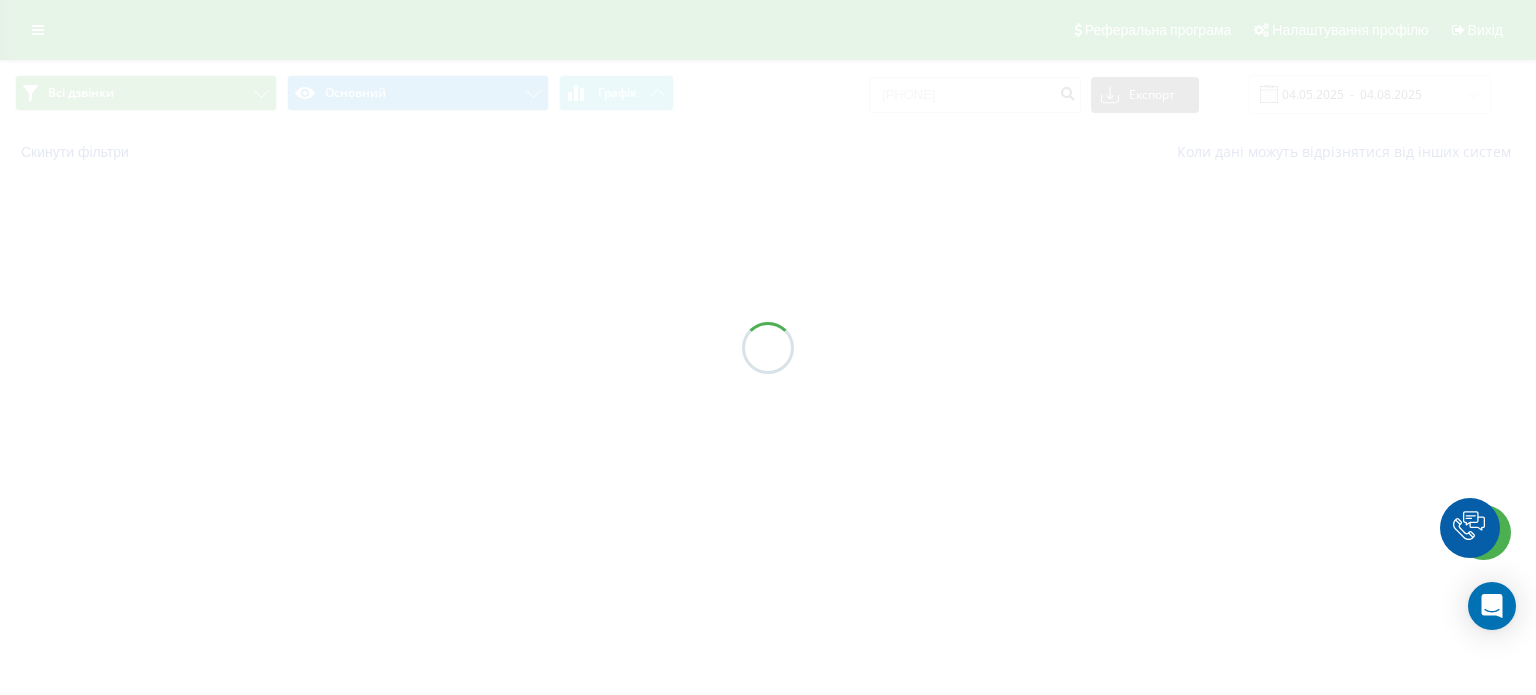 scroll, scrollTop: 0, scrollLeft: 0, axis: both 